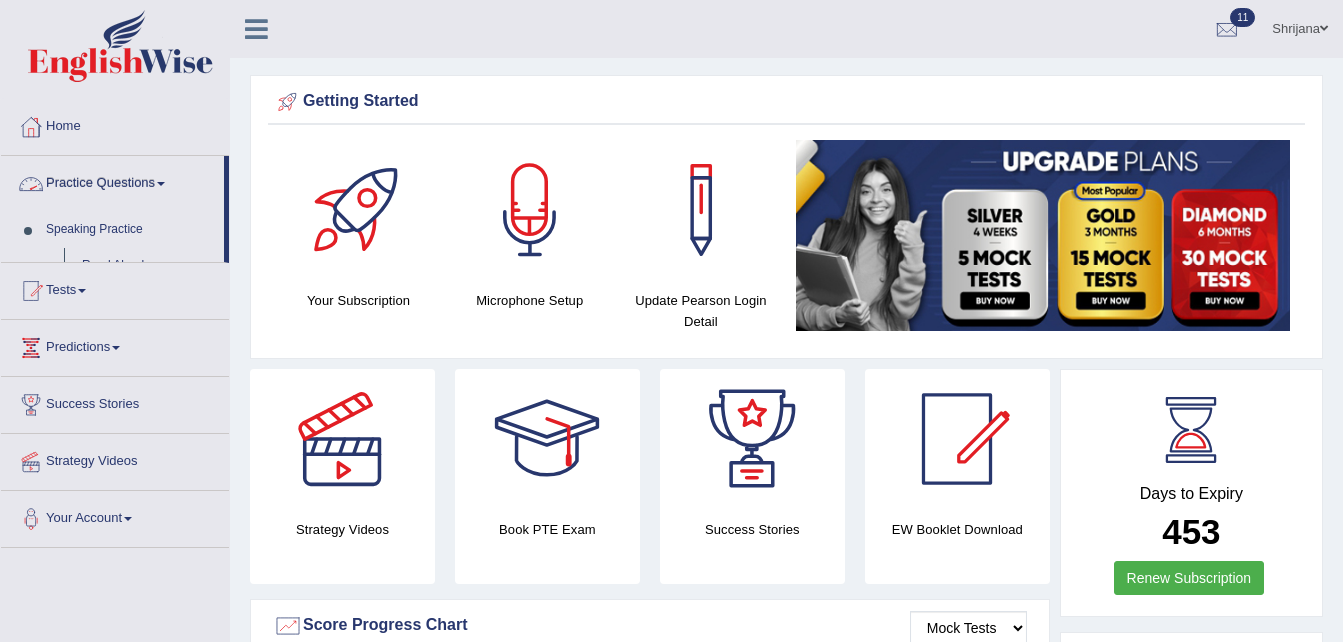 scroll, scrollTop: 0, scrollLeft: 0, axis: both 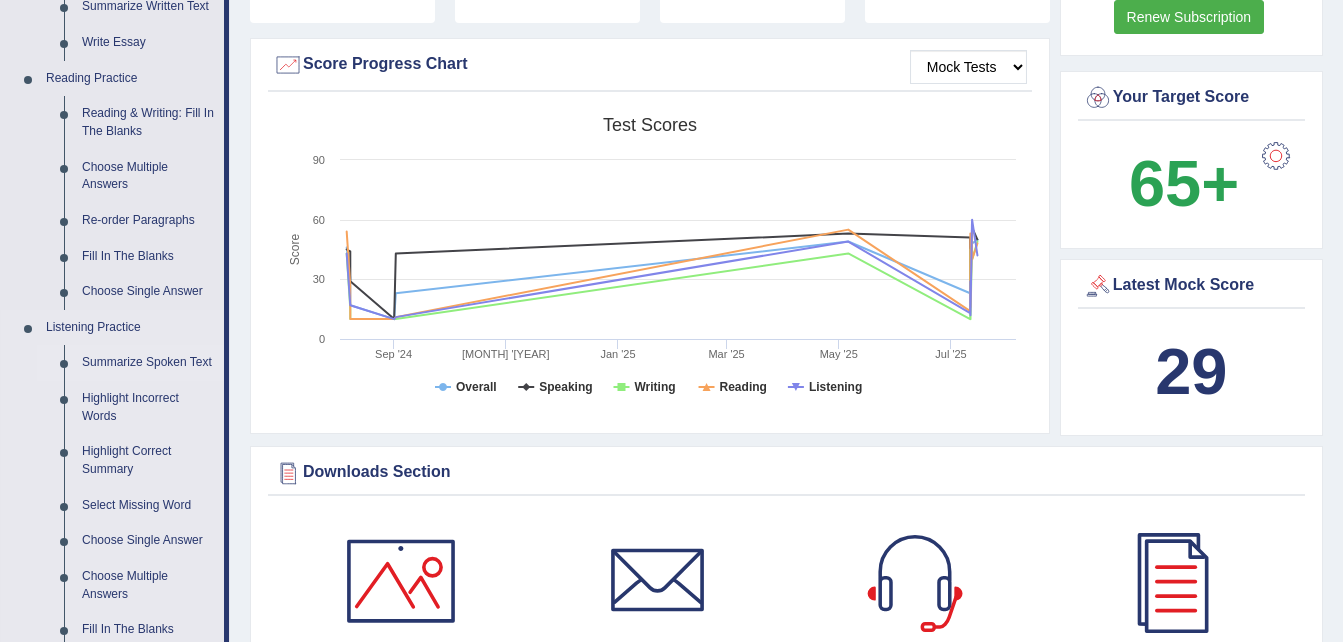 click on "Summarize Spoken Text" at bounding box center [148, 363] 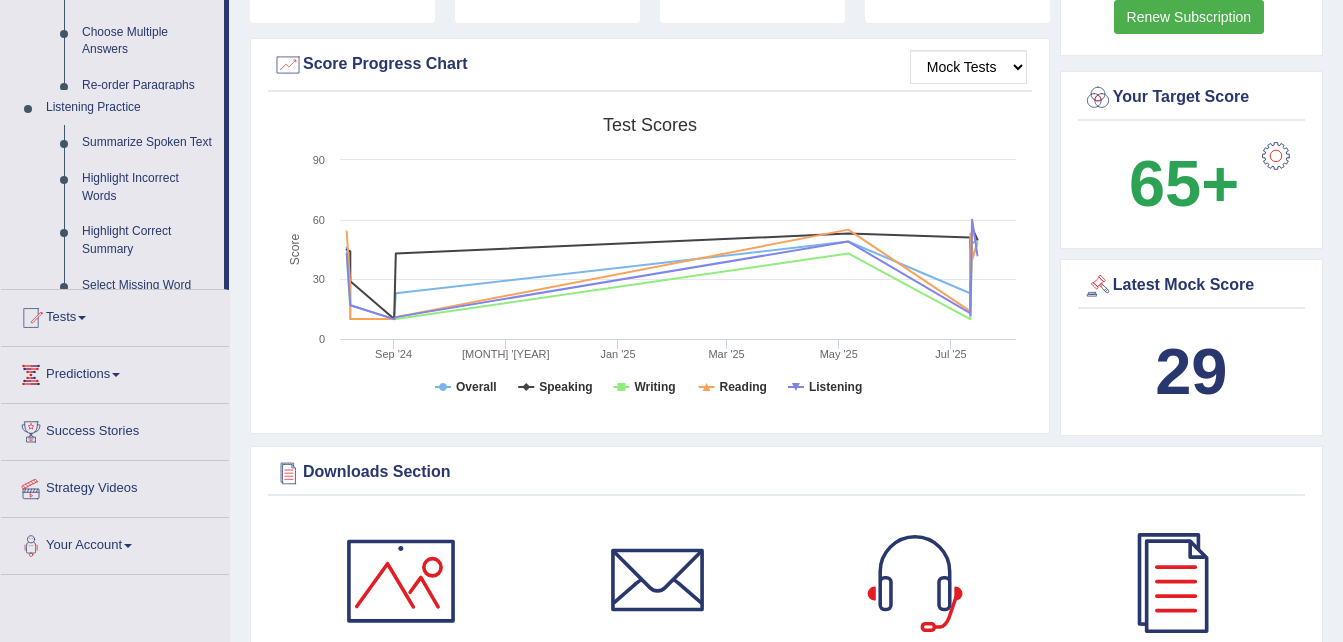scroll, scrollTop: 263, scrollLeft: 0, axis: vertical 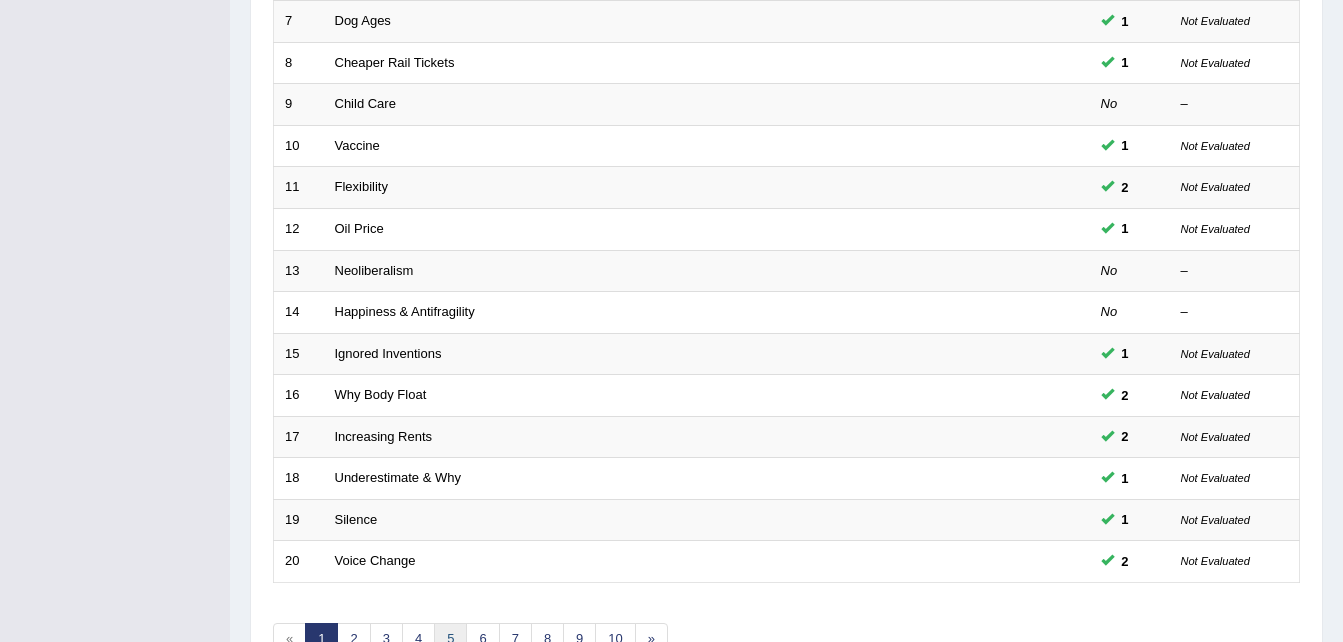 click on "5" at bounding box center (450, 639) 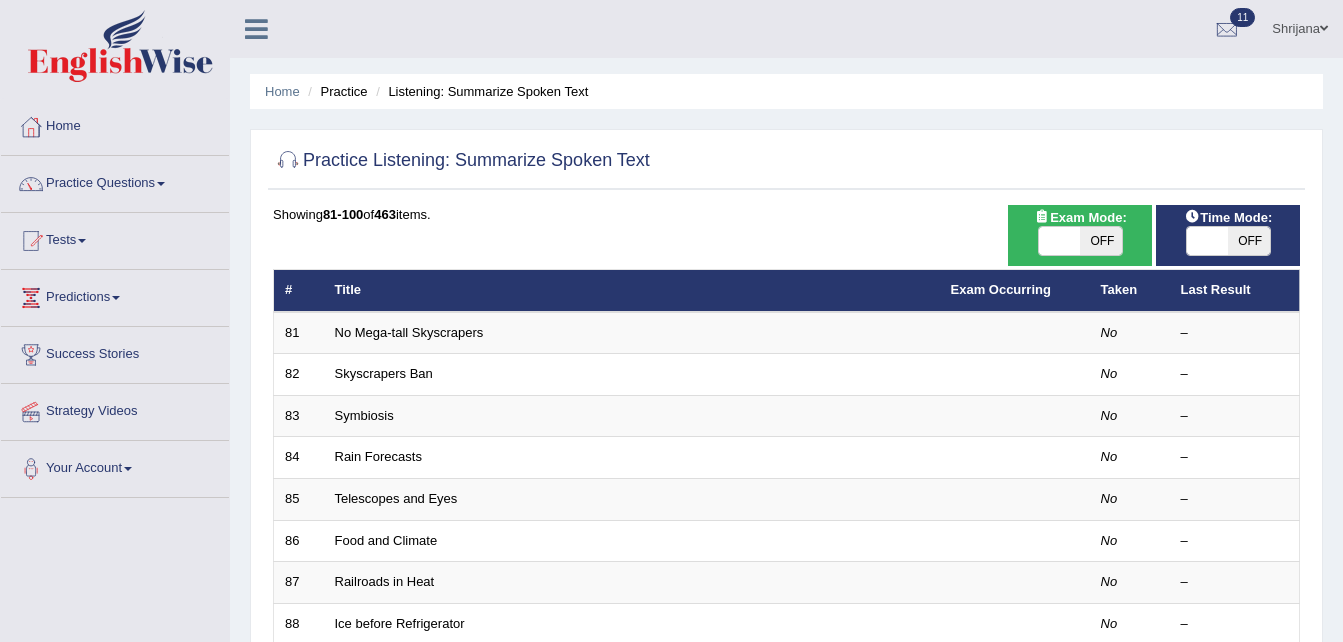 scroll, scrollTop: 0, scrollLeft: 0, axis: both 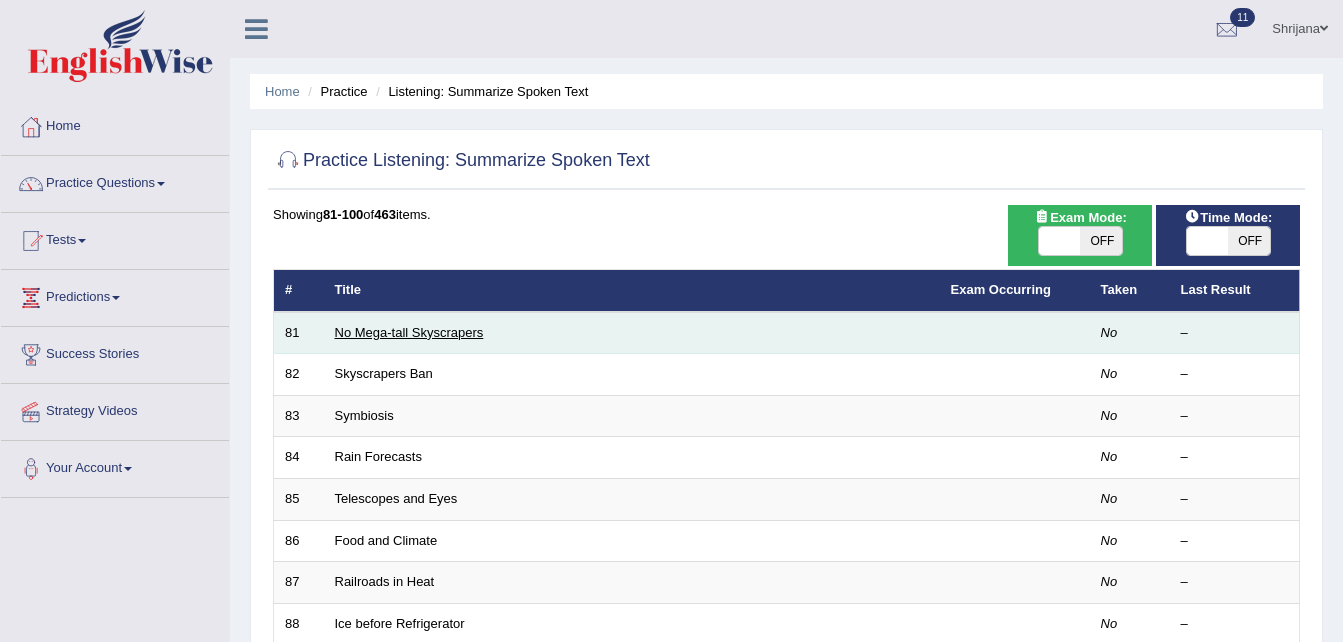 click on "No Mega-tall Skyscrapers" at bounding box center (409, 332) 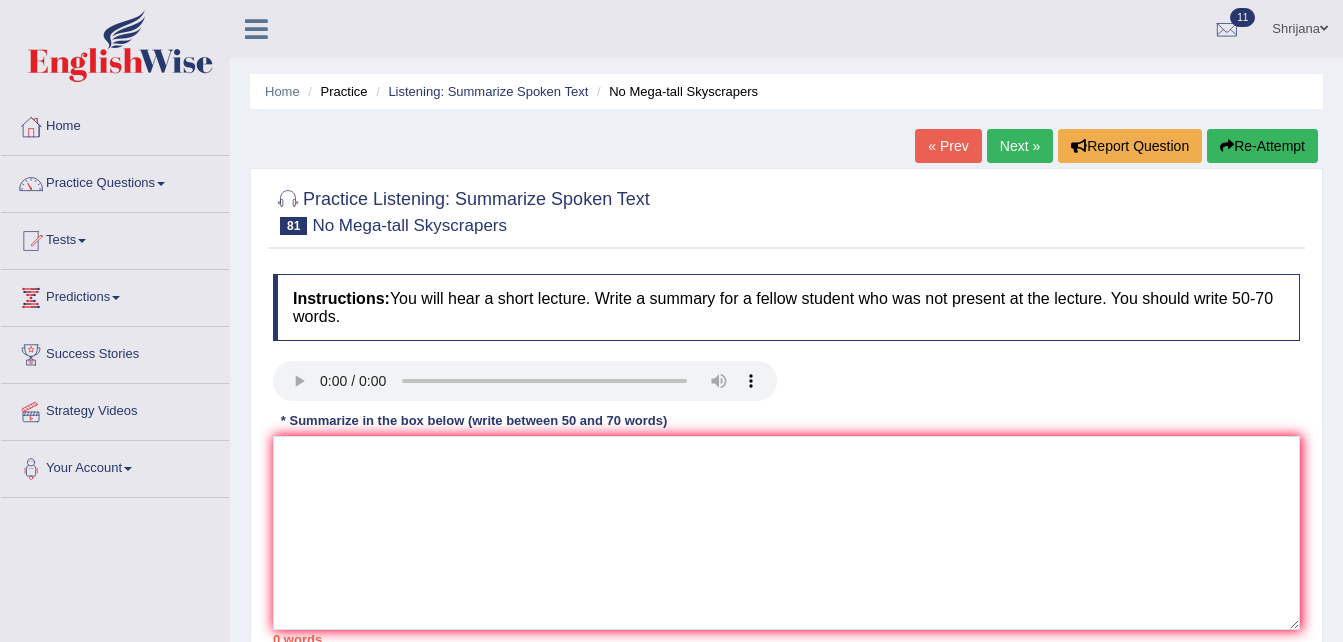 scroll, scrollTop: 0, scrollLeft: 0, axis: both 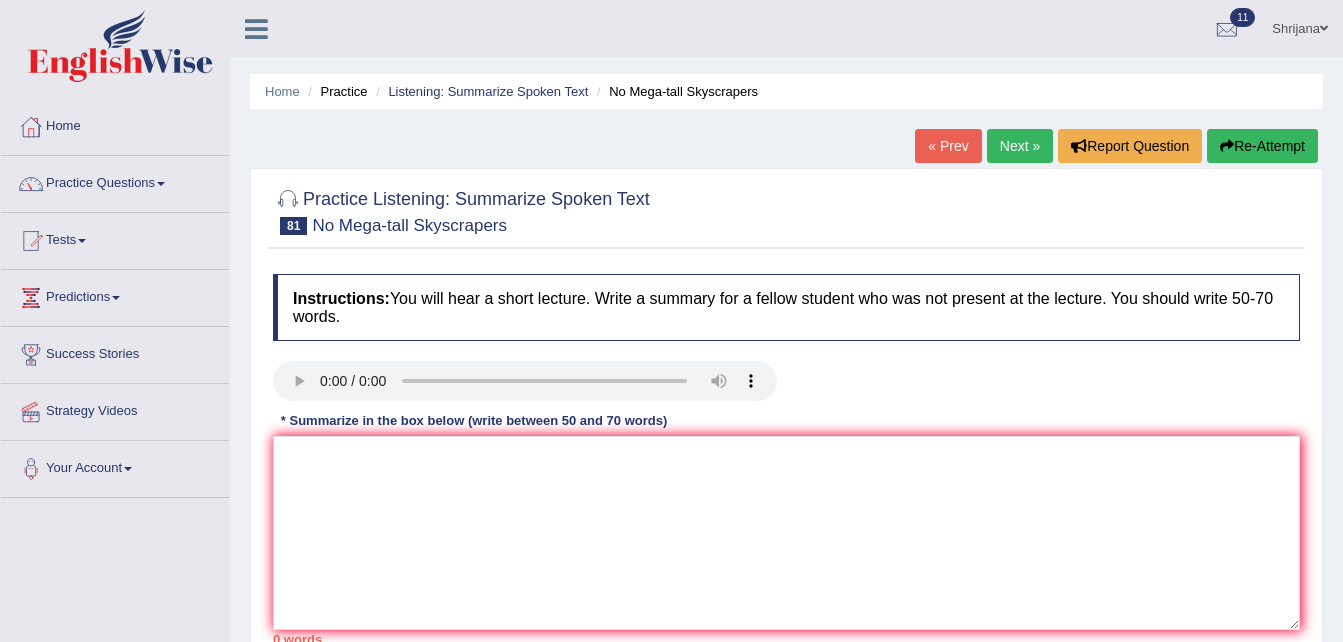 click on "Next »" at bounding box center (1020, 146) 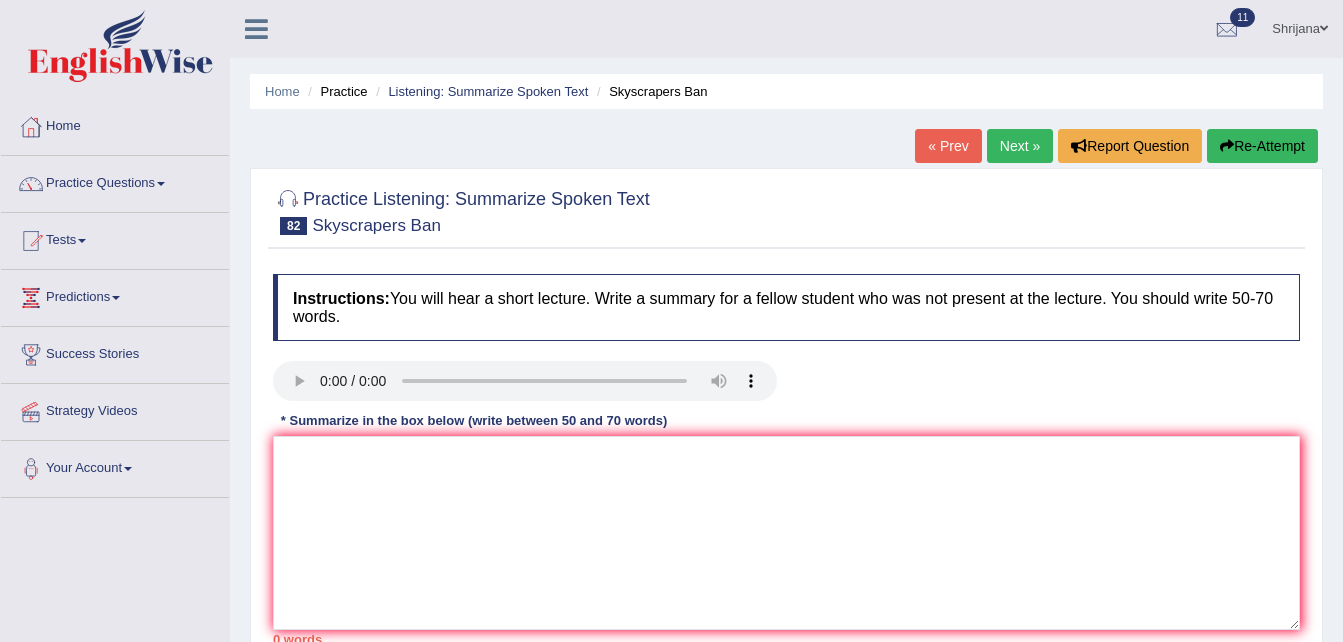 scroll, scrollTop: 0, scrollLeft: 0, axis: both 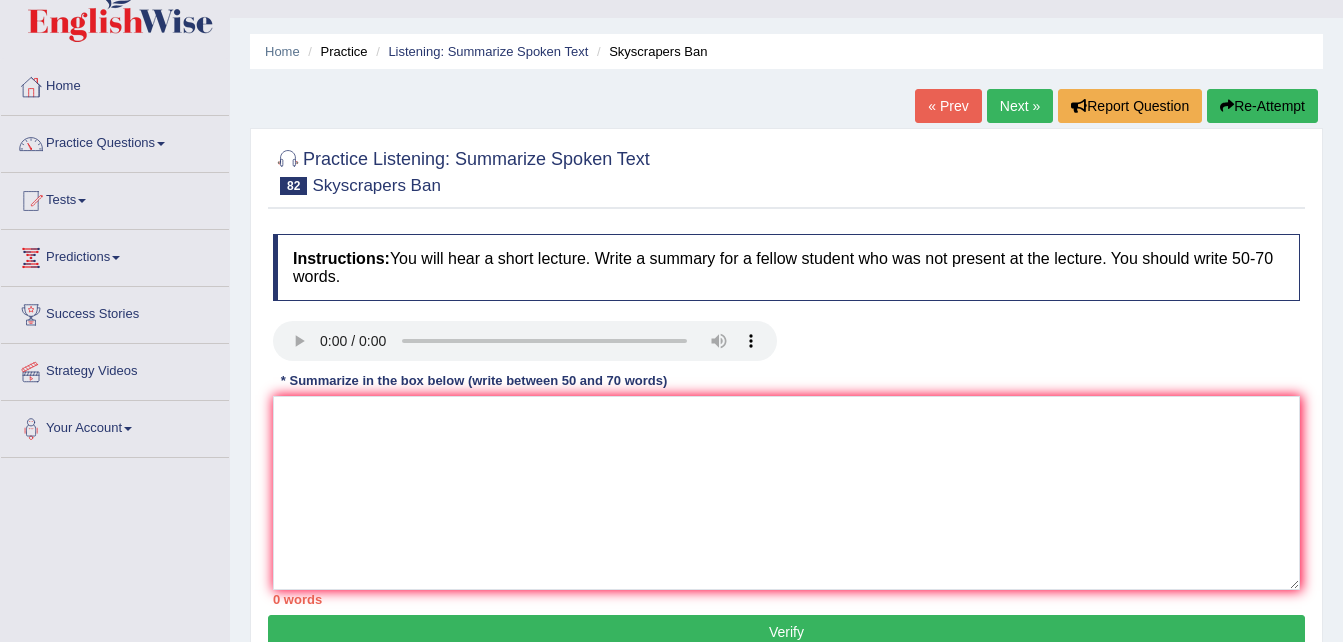 click on "Home
Practice
Listening: Summarize Spoken Text
Skyscrapers Ban
« Prev Next »  Report Question  Re-Attempt
Practice Listening: Summarize Spoken Text
82
Skyscrapers Ban
Instructions:  You will hear a short lecture. Write a summary for a fellow student who was not present at the lecture. You should write 50-70 words.
Transcript: Recorded Answer: * Summarize in the box below (write between 50 and 70 words) 0 words Written Keywords: A.I. Engine Result: Processing... 90-Points (9-Bands) Sample Answer: . Verify" at bounding box center [786, 460] 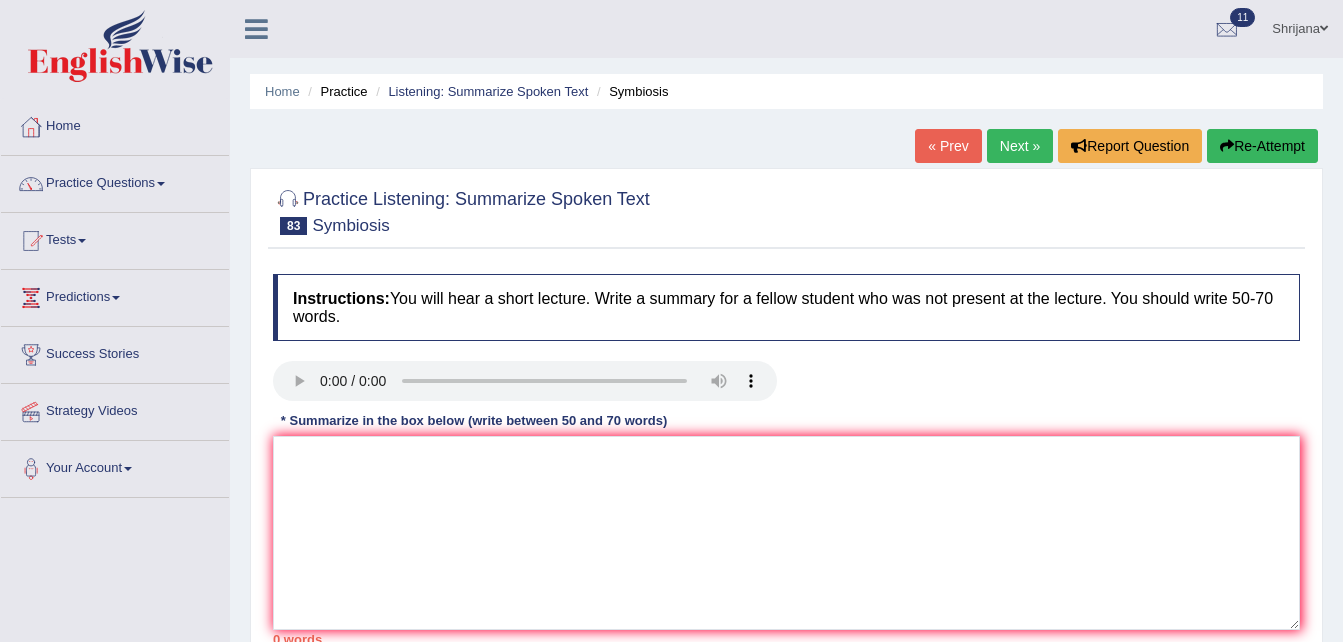 scroll, scrollTop: 0, scrollLeft: 0, axis: both 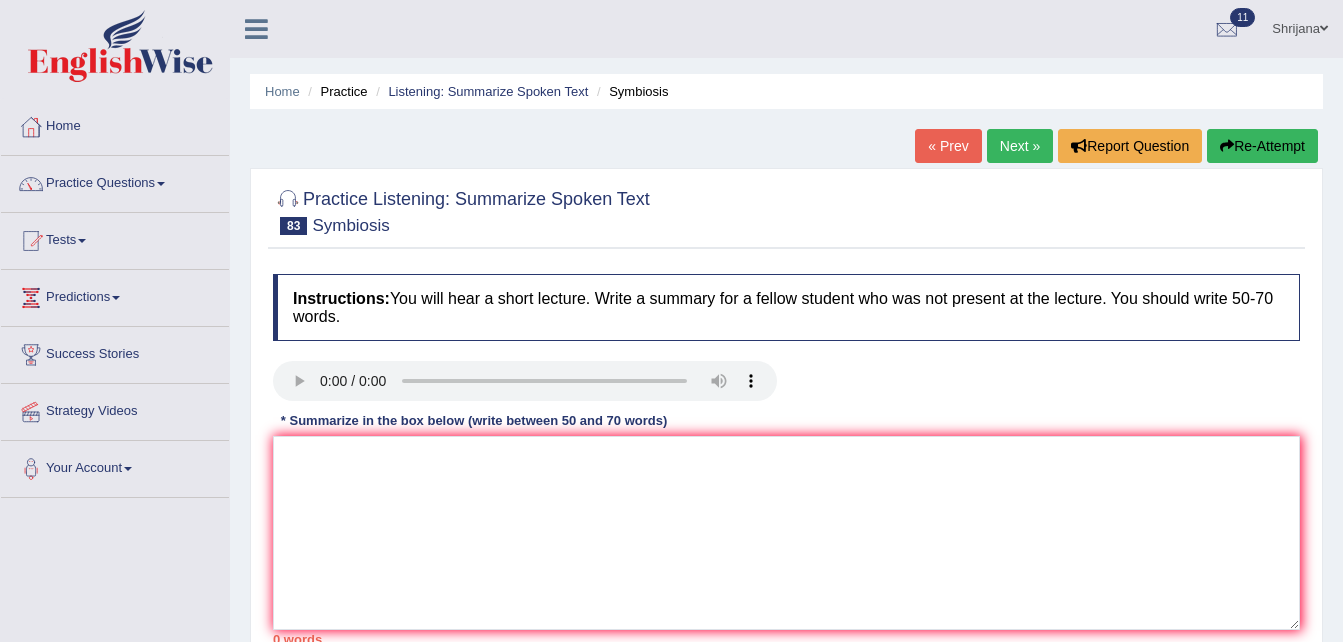 click on "Next »" at bounding box center (1020, 146) 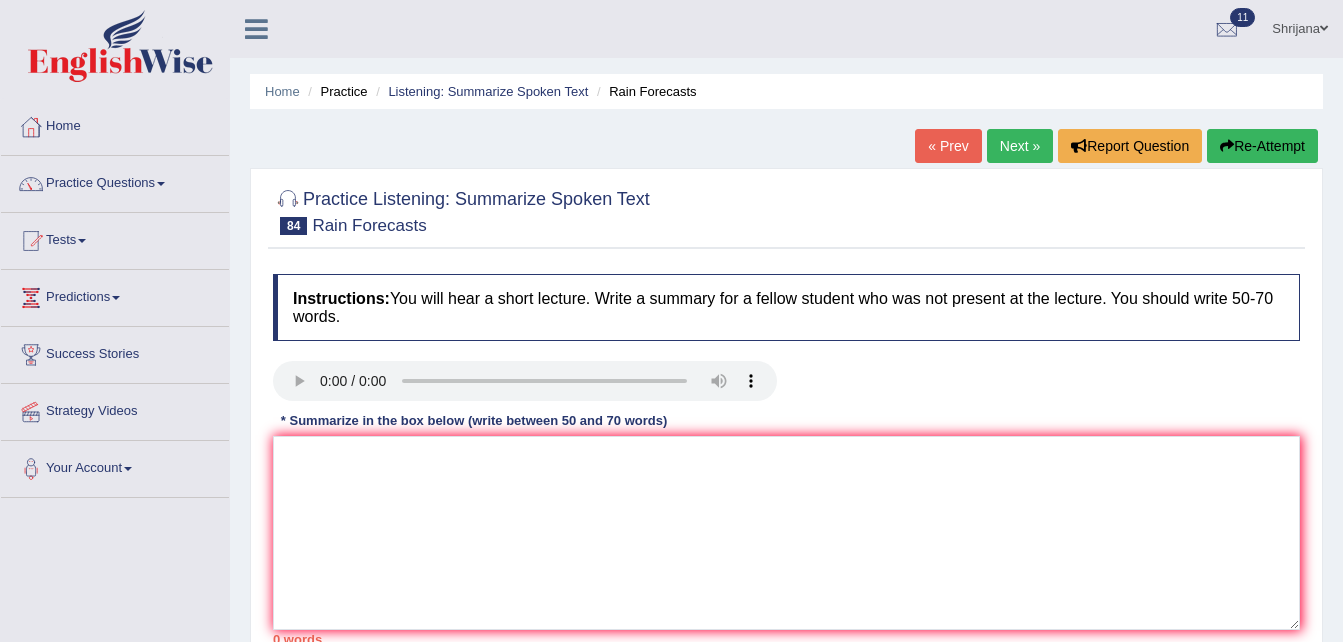 scroll, scrollTop: 0, scrollLeft: 0, axis: both 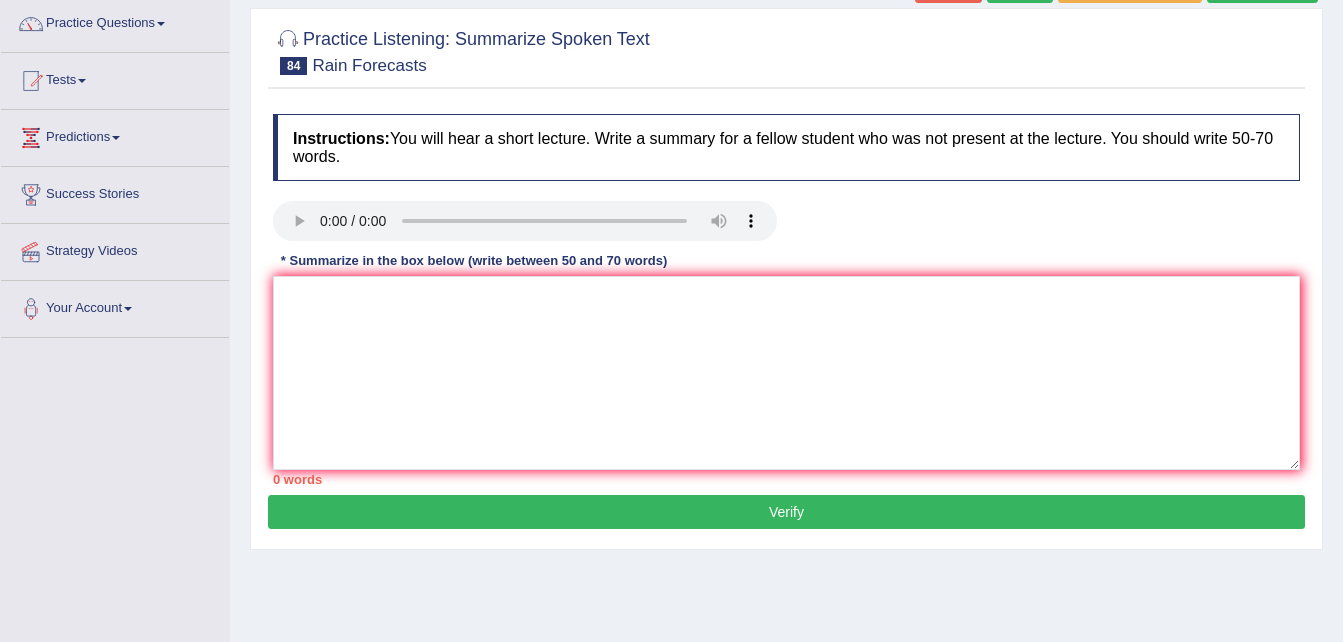 type 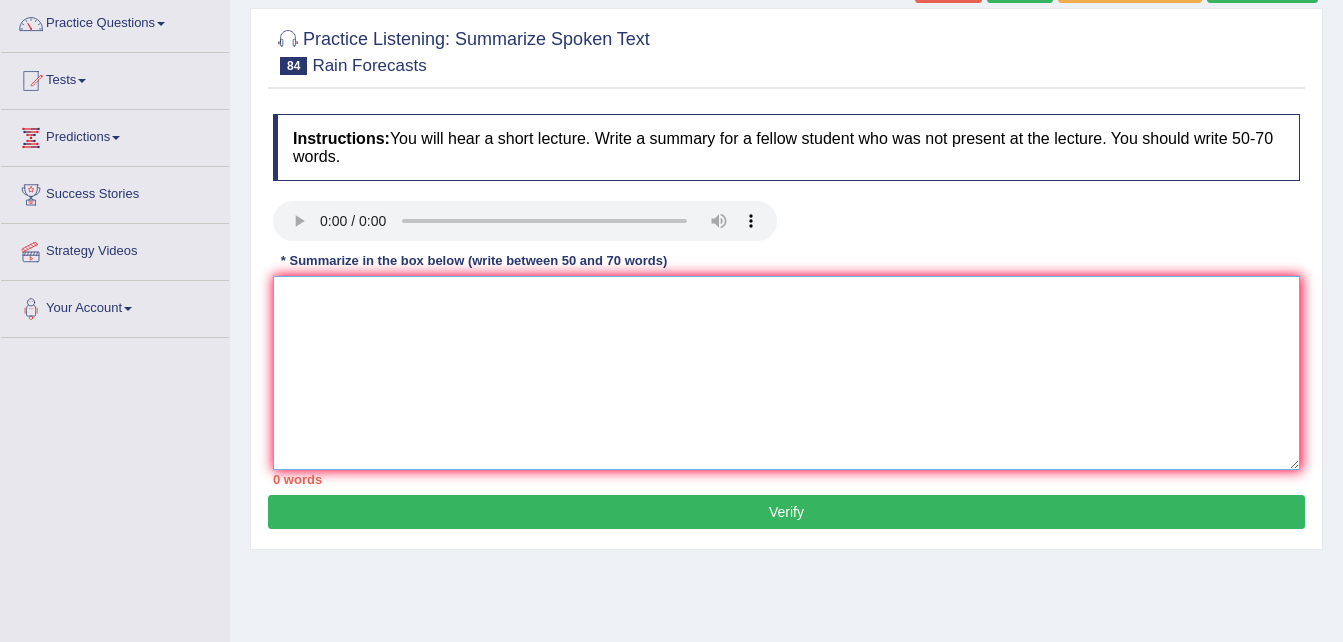click at bounding box center [786, 373] 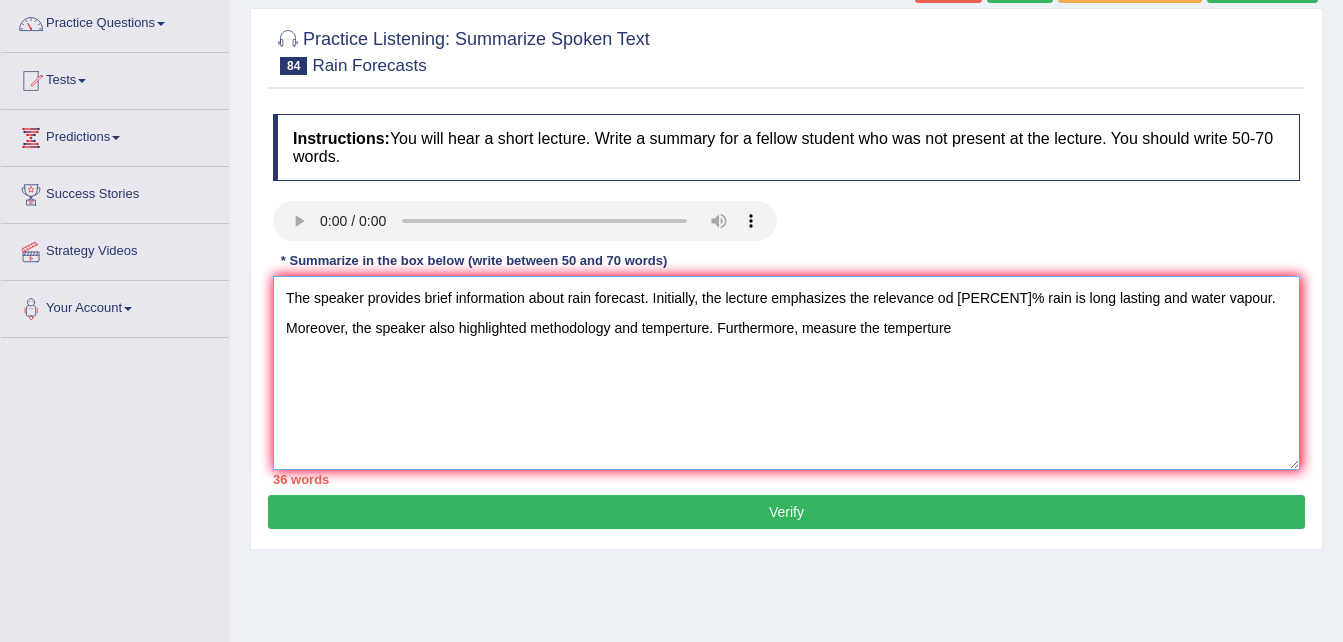 click on "The speaker provides brief information about rain forecast. Initially, the lecture emphasizes the relevance od [PERCENT]% rain is long lasting and water vapour. Moreover, the speaker also highlighted methodology and temperture. Furthermore, measure the temperture" at bounding box center (786, 373) 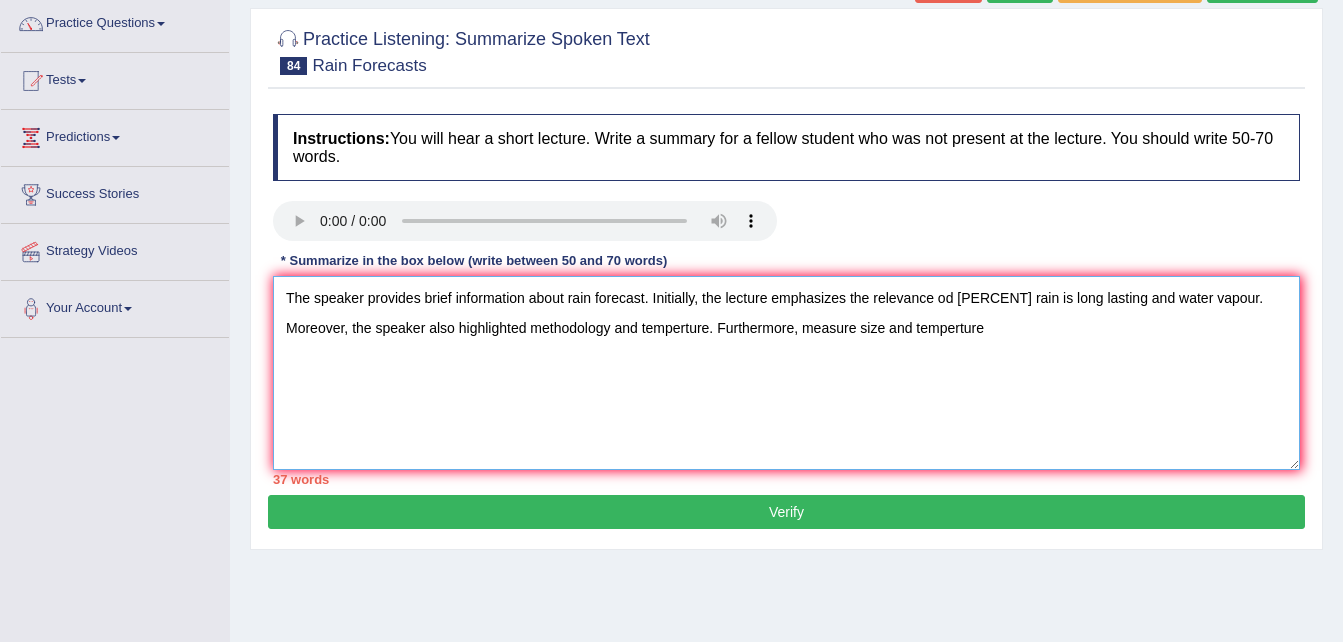 click on "The speaker provides brief information about rain forecast. Initially, the lecture emphasizes the relevance od [PERCENT] rain is long lasting and water vapour. Moreover, the speaker also highlighted methodology and temperture. Furthermore, measure size and temperture" at bounding box center (786, 373) 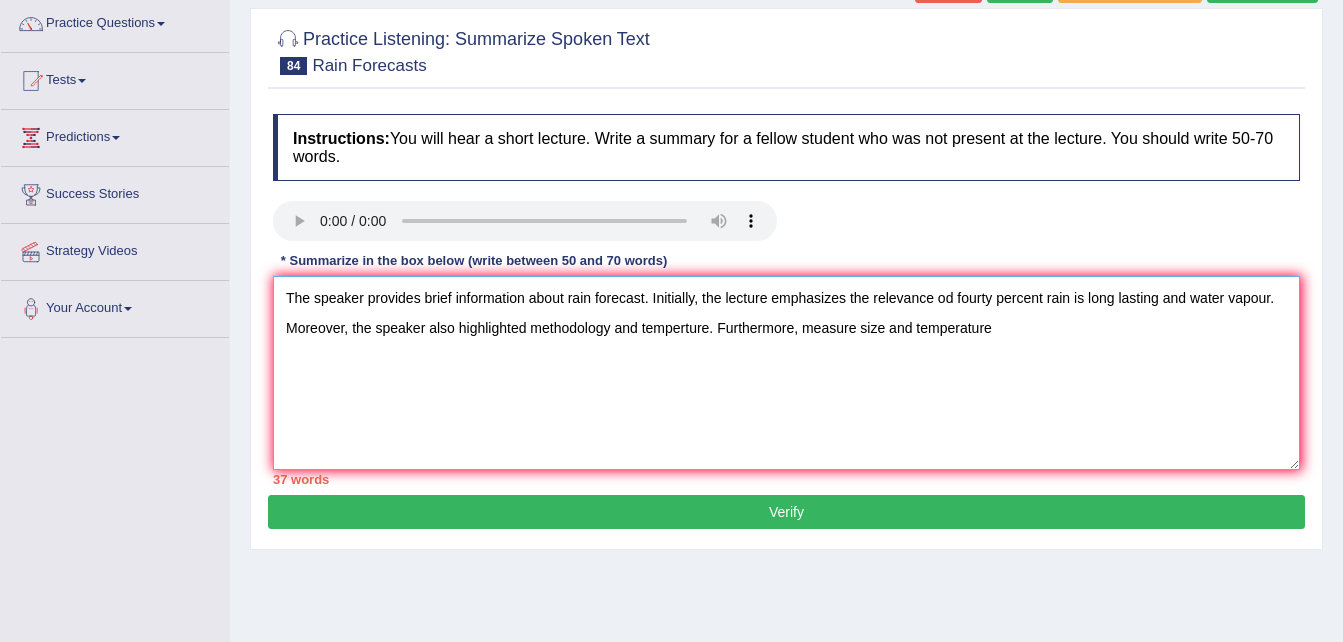 click on "The speaker provides brief information about rain forecast. Initially, the lecture emphasizes the relevance od fourty percent rain is long lasting and water vapour. Moreover, the speaker also highlighted methodology and temperture. Furthermore, measure size and temperature" at bounding box center (786, 373) 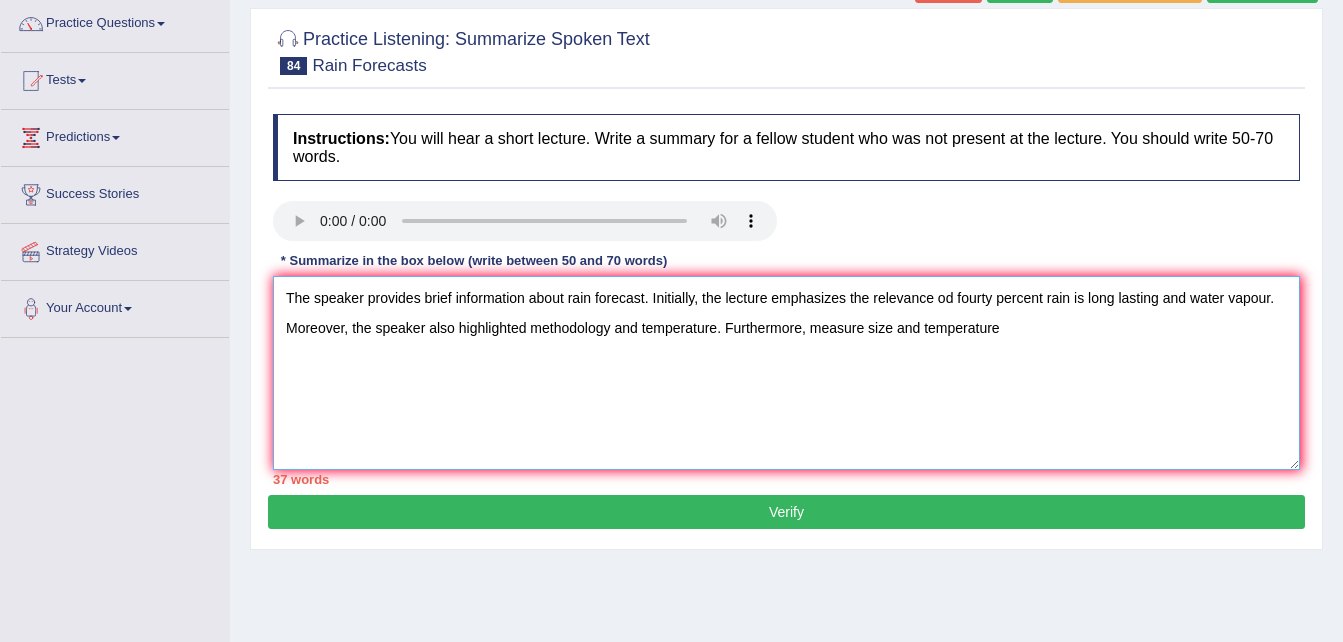 click on "The speaker provides brief information about rain forecast. Initially, the lecture emphasizes the relevance od fourty percent rain is long lasting and water vapour. Moreover, the speaker also highlighted methodology and temperature. Furthermore, measure size and temperature" at bounding box center (786, 373) 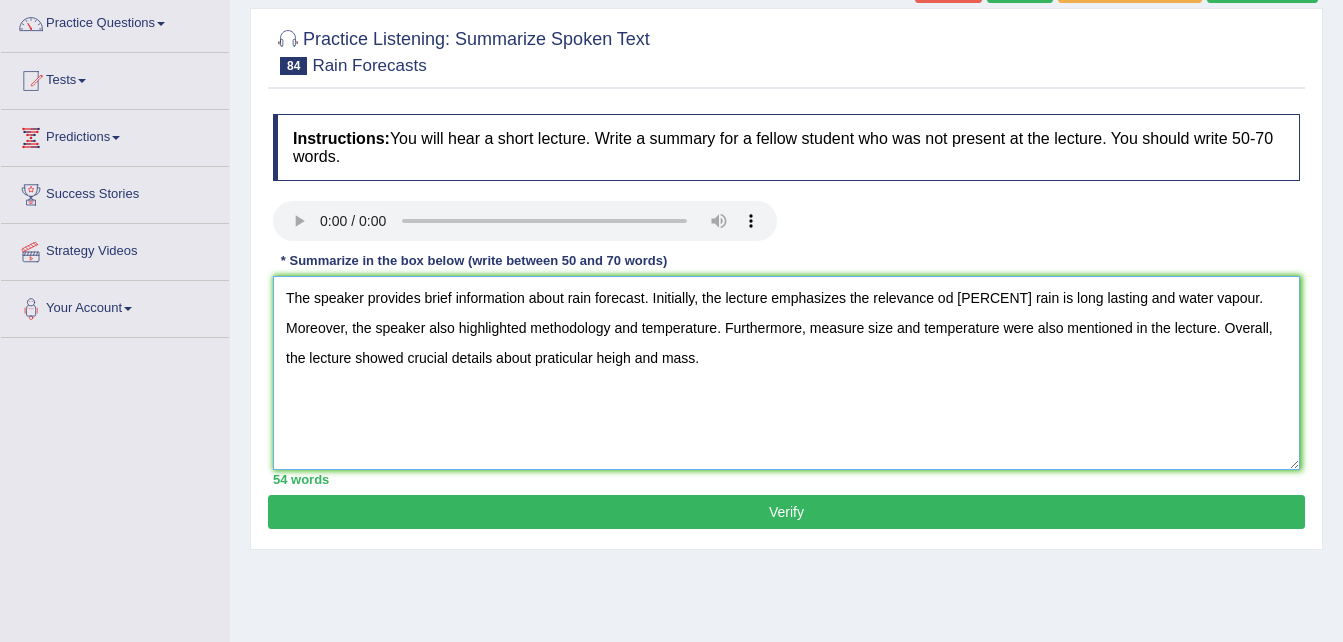 type on "The speaker provides brief information about rain forecast. Initially, the lecture emphasizes the relevance od [PERCENT] rain is long lasting and water vapour. Moreover, the speaker also highlighted methodology and temperature. Furthermore, measure size and temperature were also mentioned in the lecture. Overall, the lecture showed crucial details about praticular heigh and mass." 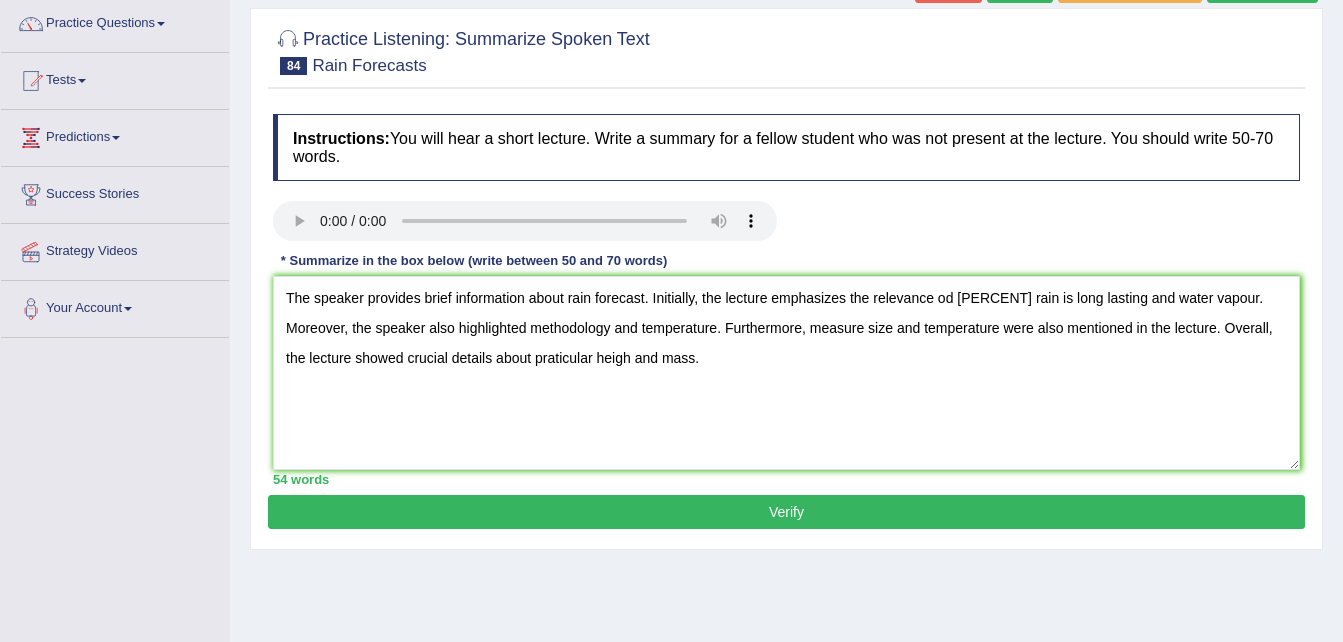 click on "Verify" at bounding box center [786, 512] 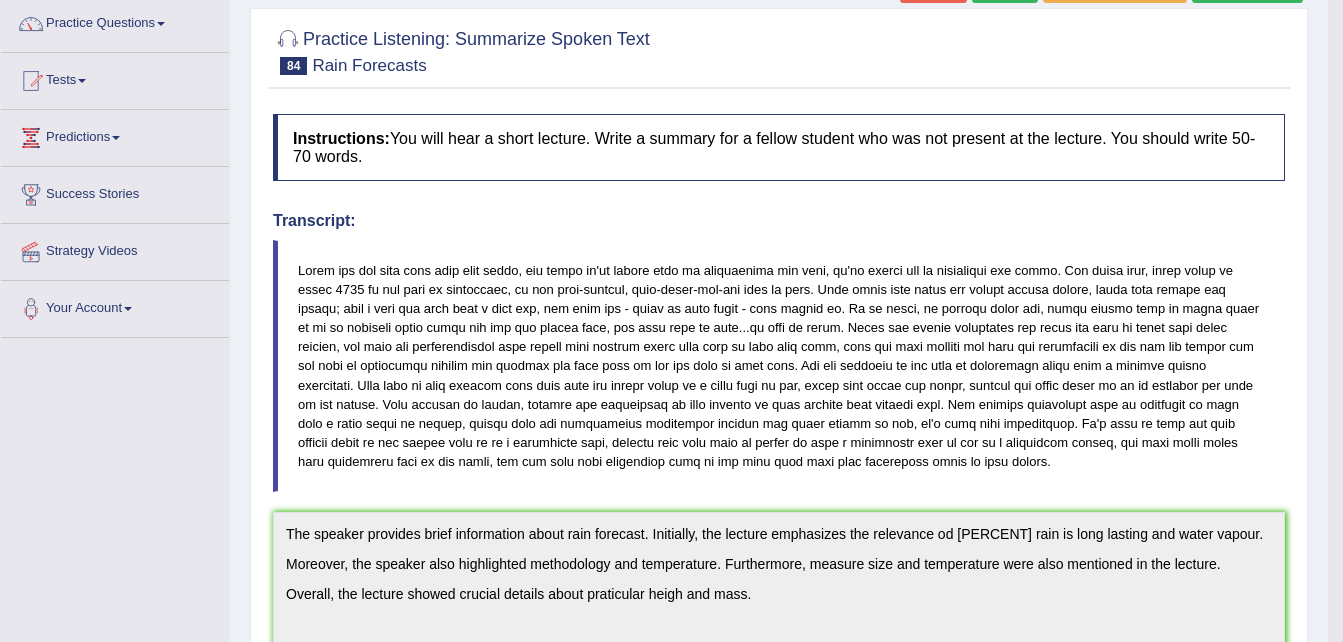 scroll, scrollTop: 721, scrollLeft: 0, axis: vertical 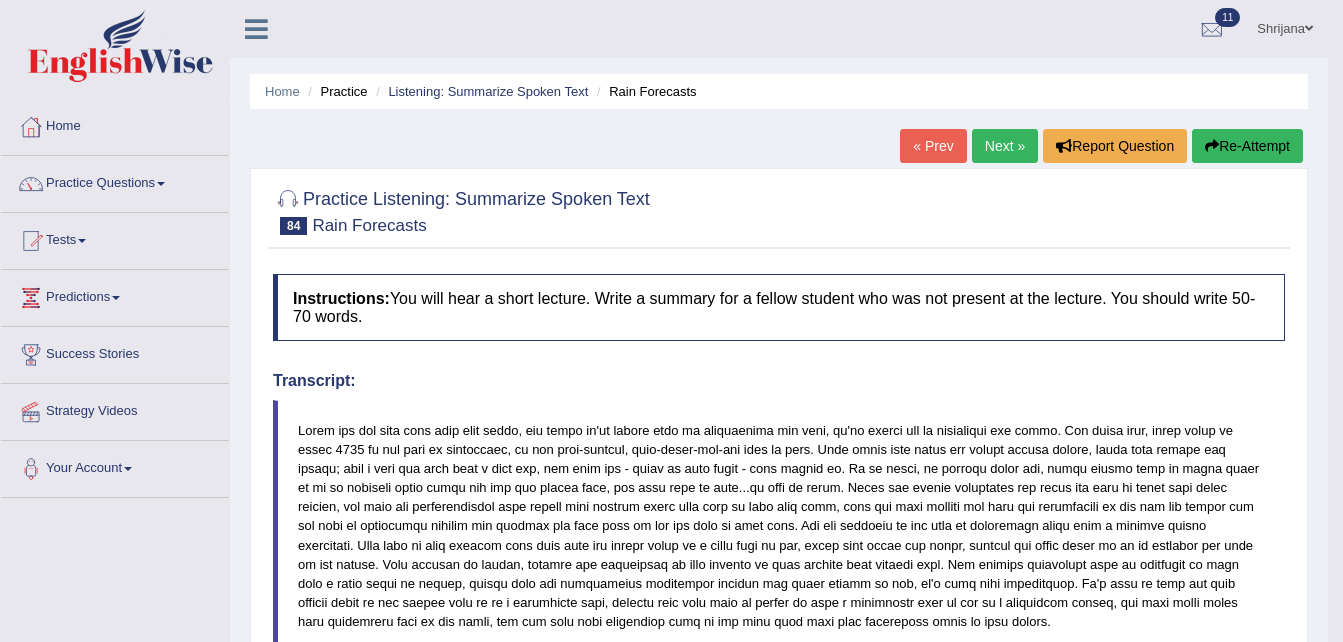 click on "Next »" at bounding box center (1005, 146) 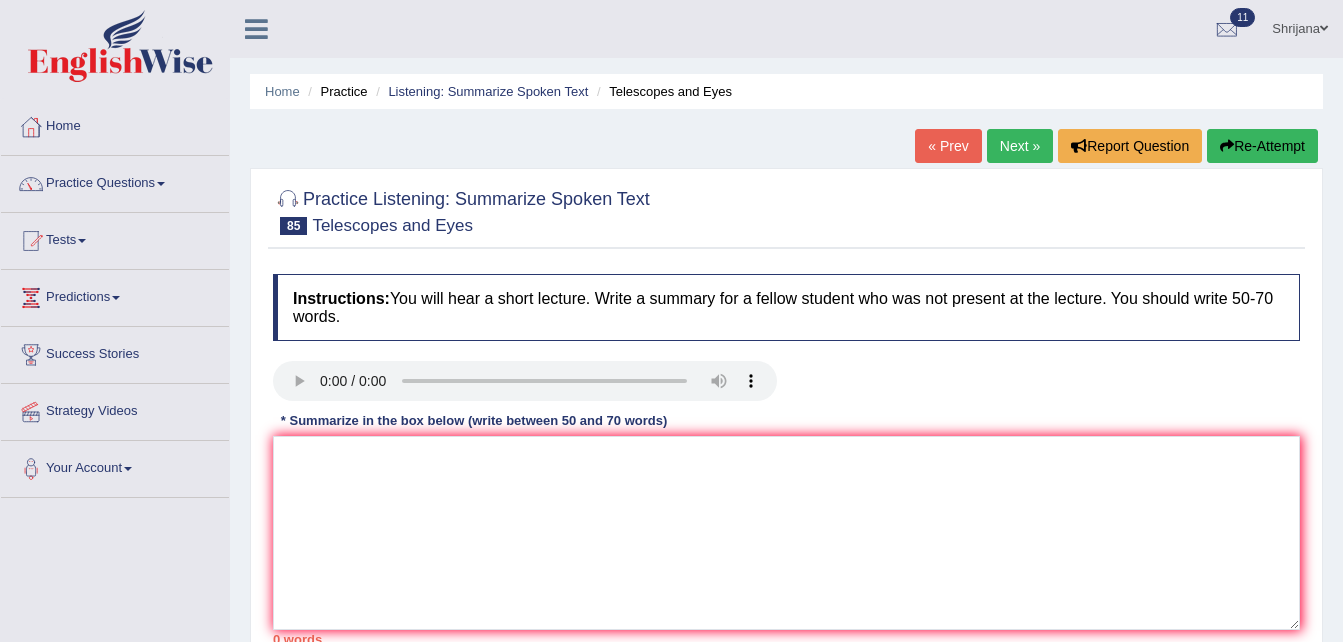 scroll, scrollTop: 80, scrollLeft: 0, axis: vertical 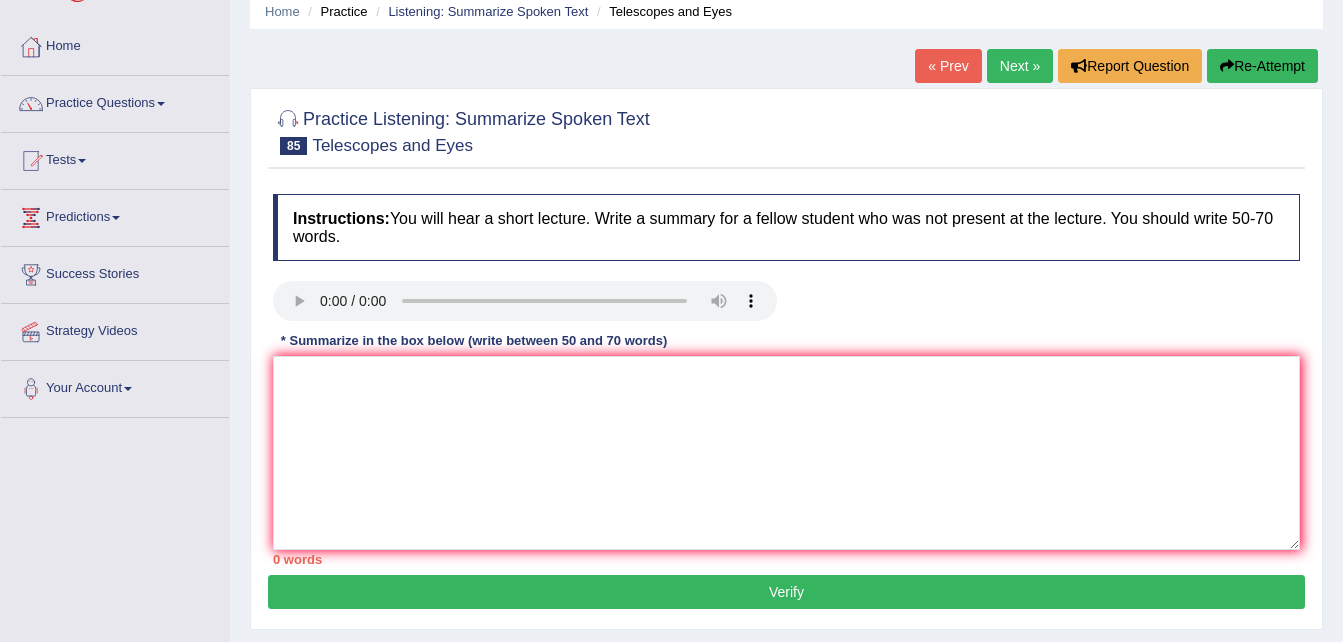 click on "Instructions: You will hear a short lecture. Write a summary for a fellow student who was not present at the lecture. You should write 50-70 words.
Transcript: Telescopes and eyes are both tools for collecting and detecting light. In fact, telescopes can be thought of as bigger, more powerful eyes. The type of lenses and mirrors and their arrangement determine some of the features of the telescope. The resolution of the telescope is a measure of how sharply defined the details of the image can be. The telescope's primary mirror may have a fraction. As a result, starlight is not brought to a focus at the same point, resulting in blurry images. The name 'telescope' covers a wide range of instruments. There are major differences in how astronomers must go about collecting light in different frequency bands. The telescope is widely used in the astronomy field because it is a digital detector, 100 times more efficient than our eyes. Now physicists have begun to develop a various quantum mechanism." at bounding box center (786, 379) 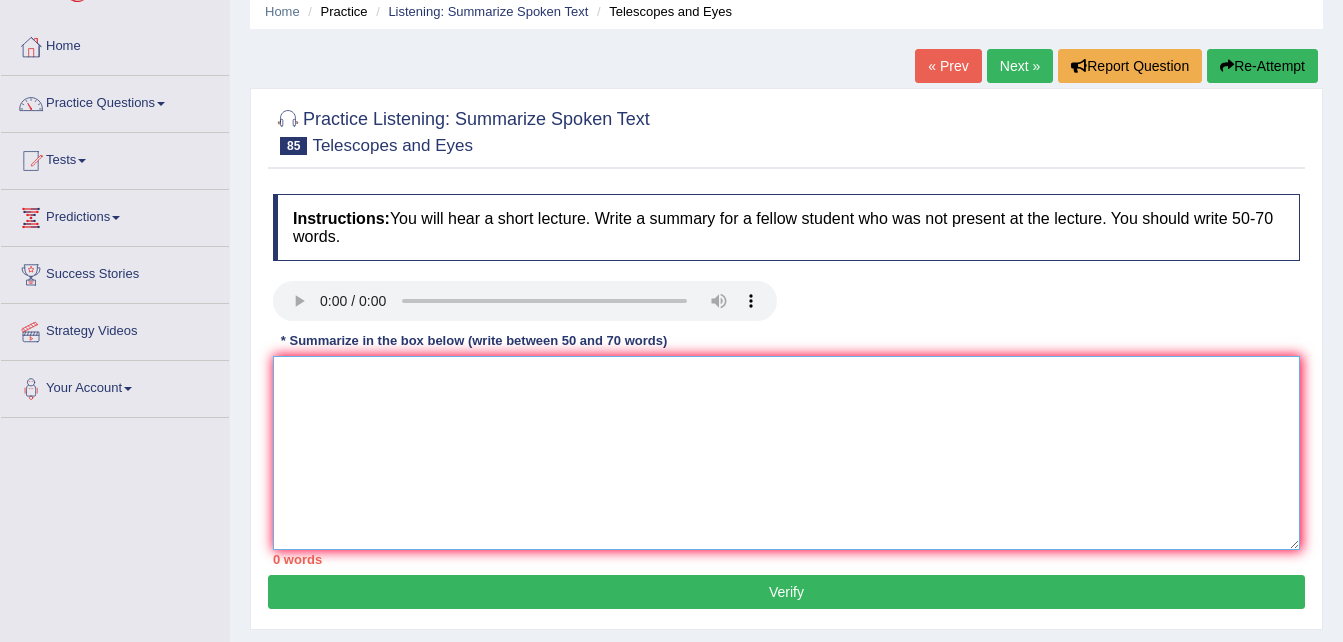 click at bounding box center (786, 453) 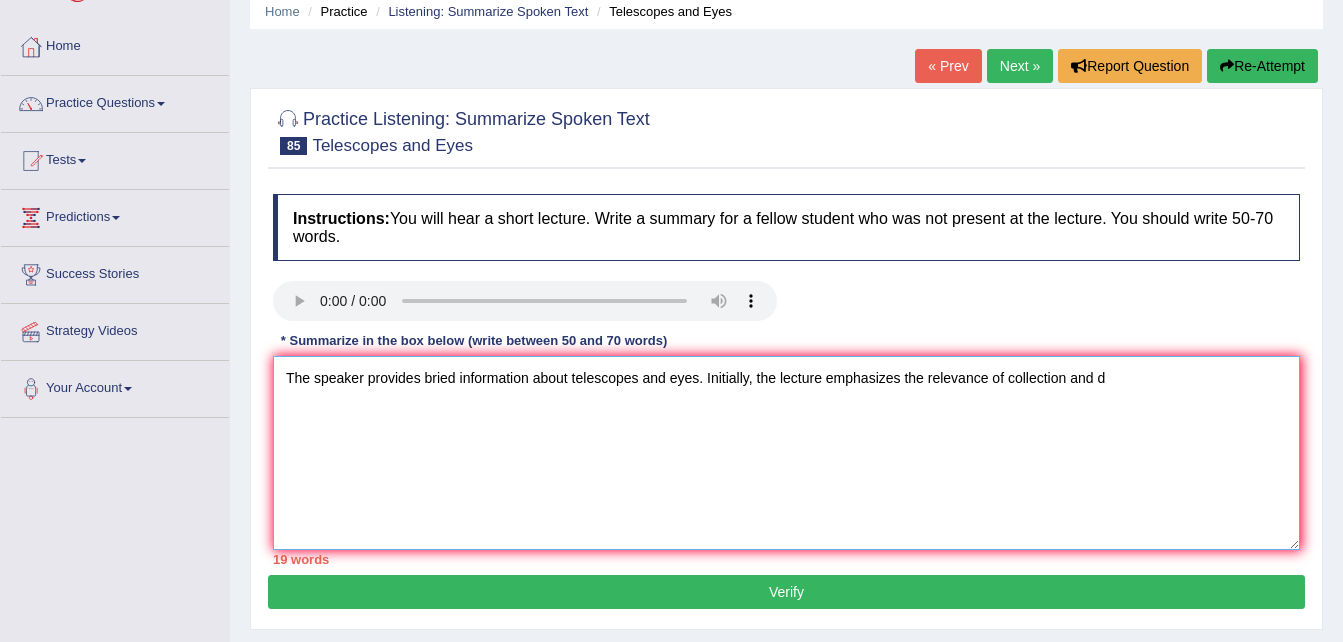 type on "The speaker provides bried information about telescopes and eyes. Initially, the lecture emphasizes the relevance of collection and de" 